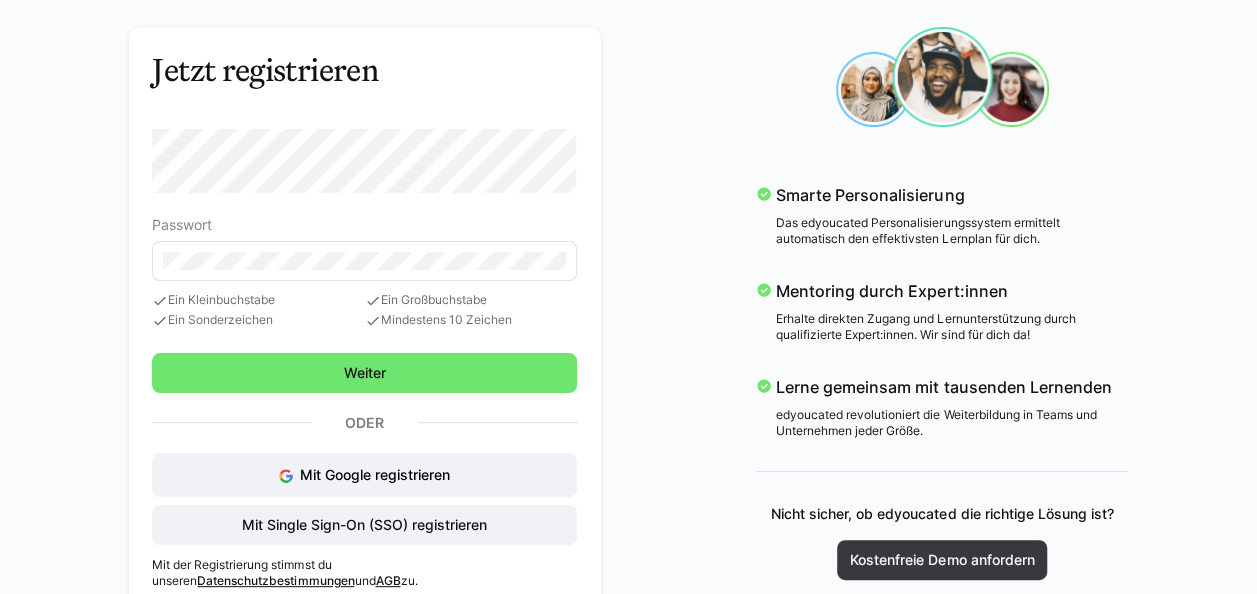 scroll, scrollTop: 100, scrollLeft: 0, axis: vertical 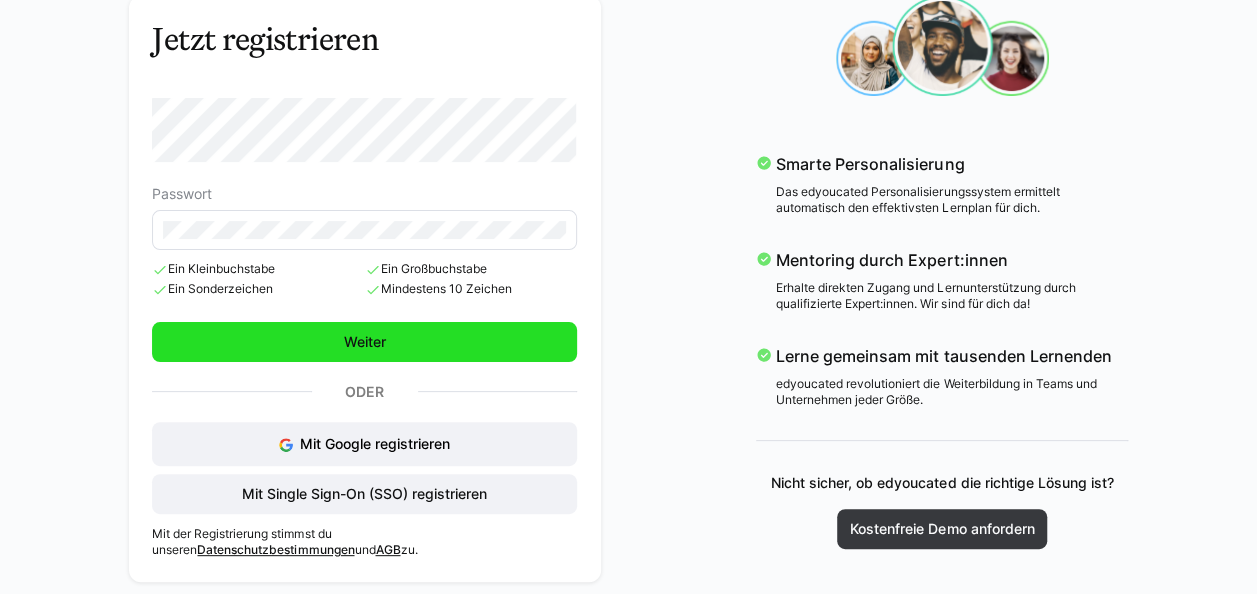 click on "Weiter" 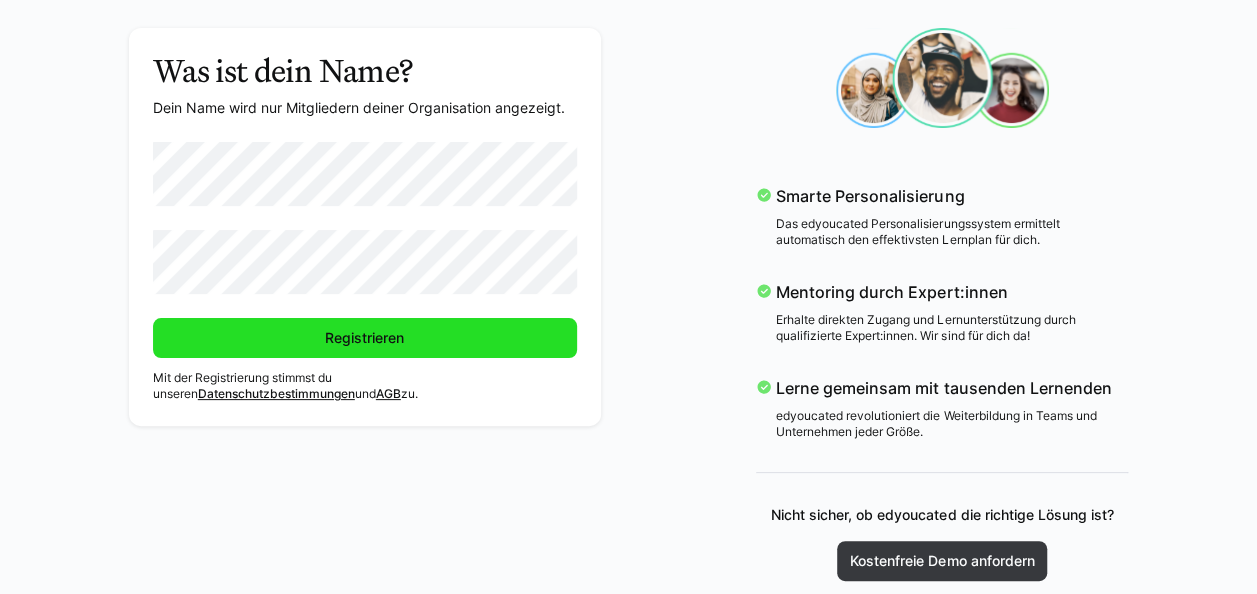 click on "Registrieren" 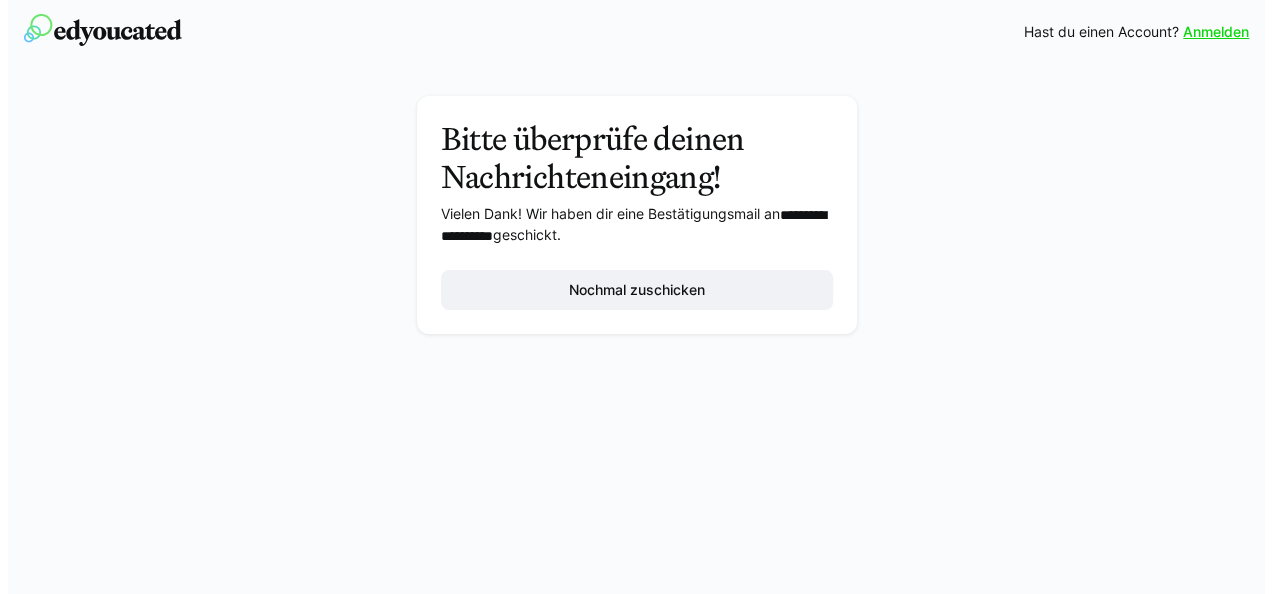 scroll, scrollTop: 0, scrollLeft: 0, axis: both 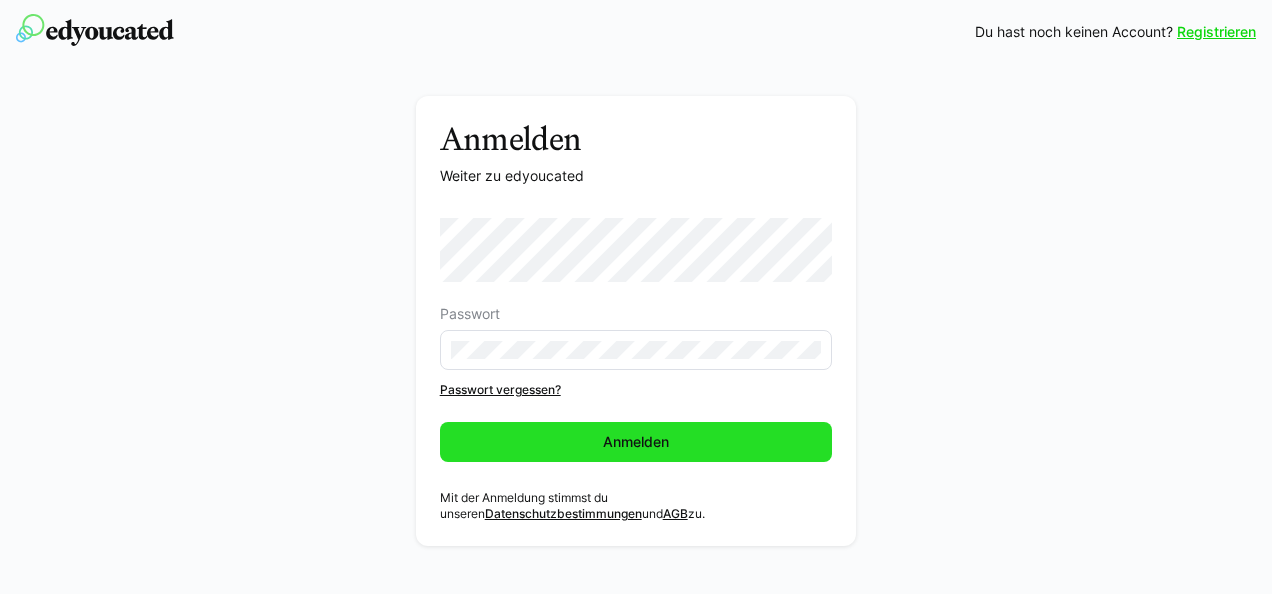 click on "Anmelden" 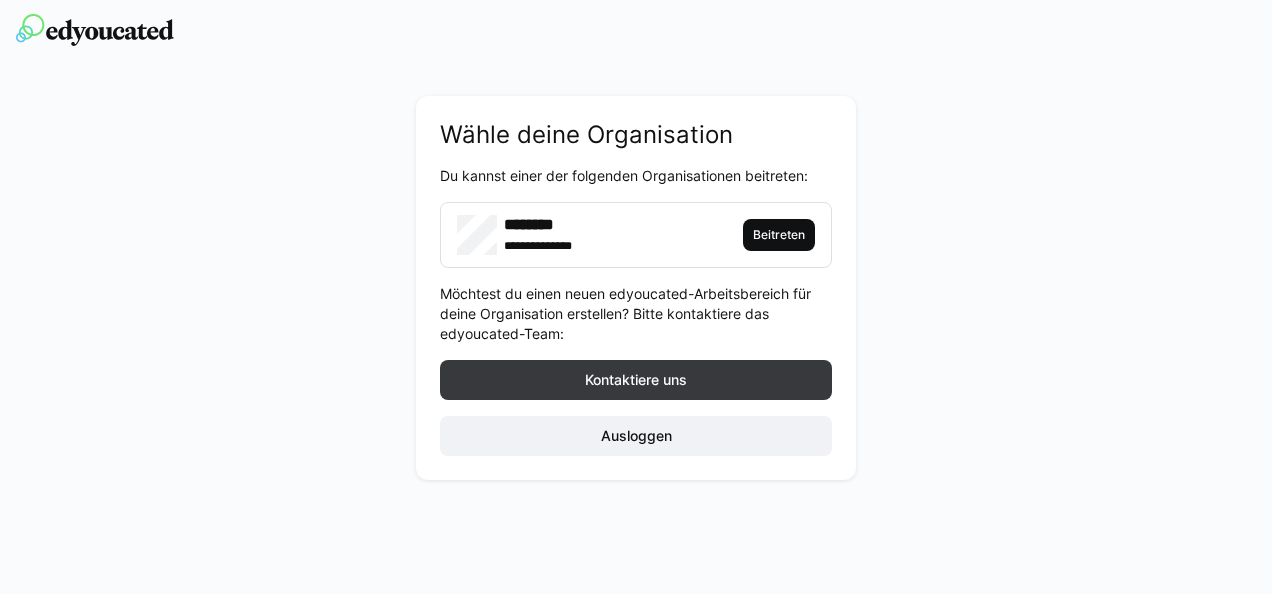 click on "Beitreten" 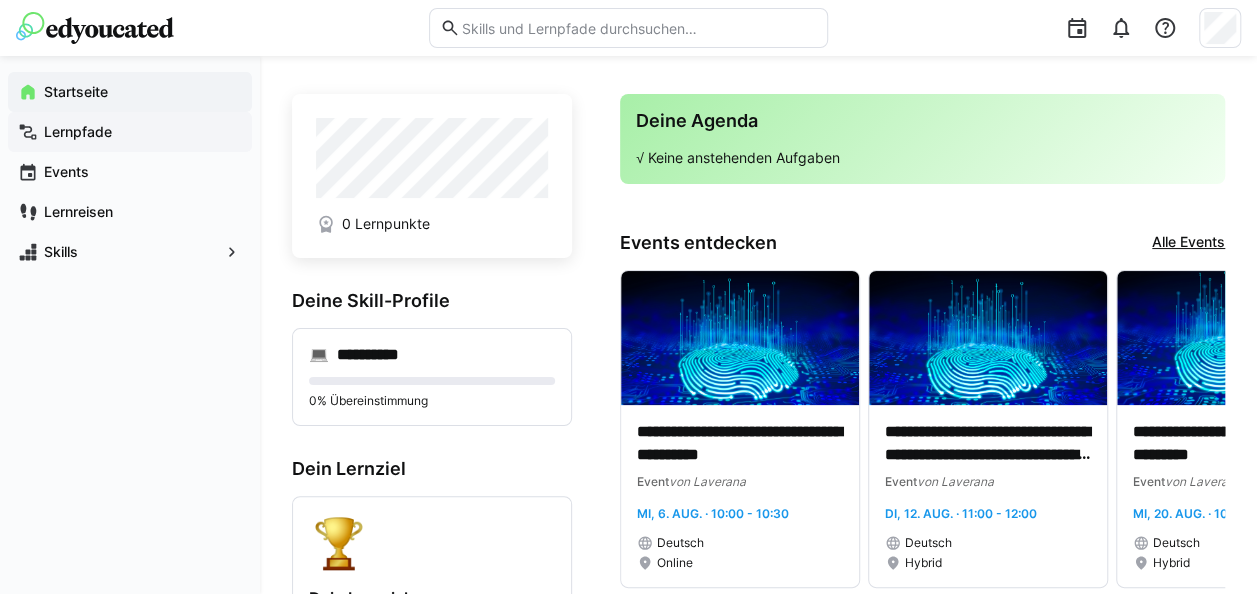 click on "Lernpfade" 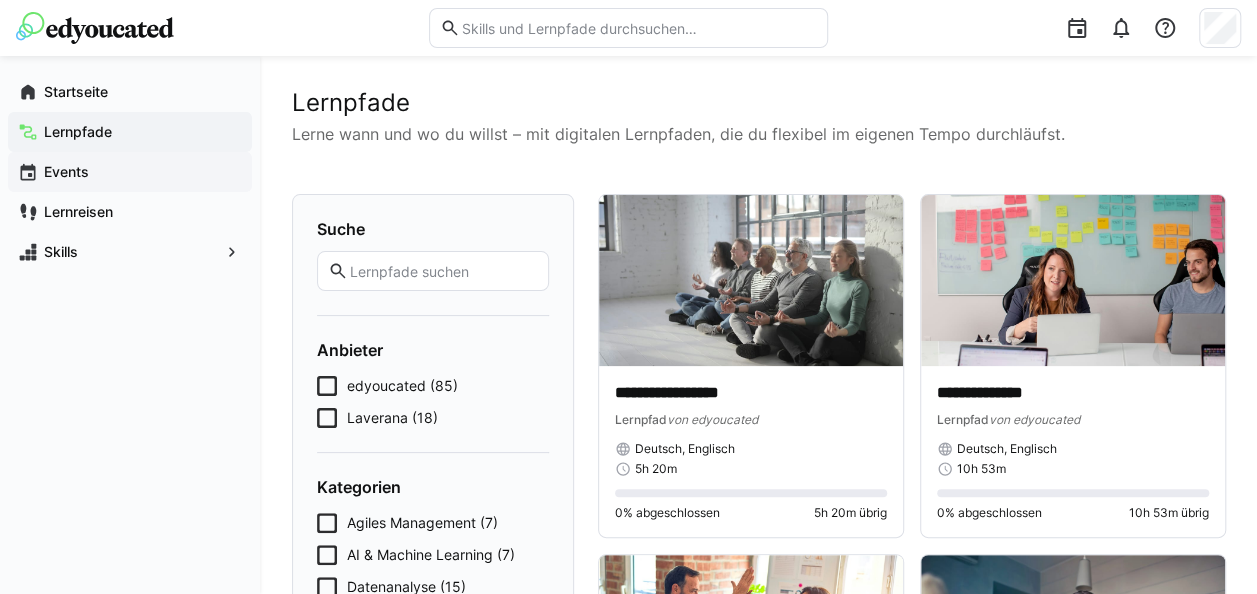 click on "Events" 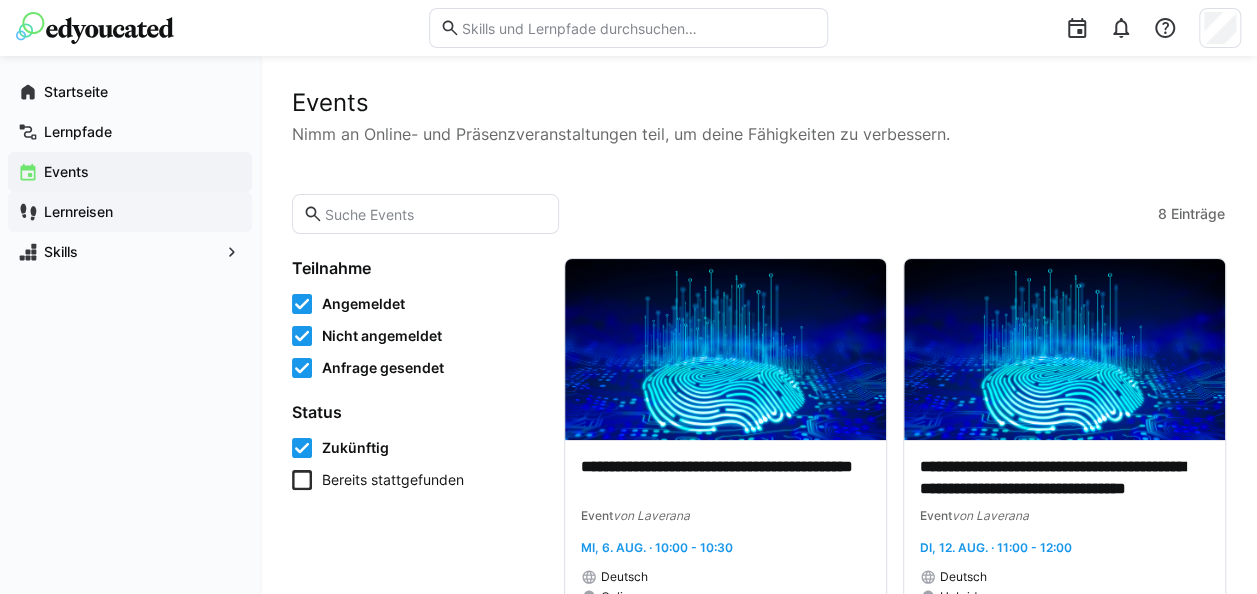 click on "Lernreisen" 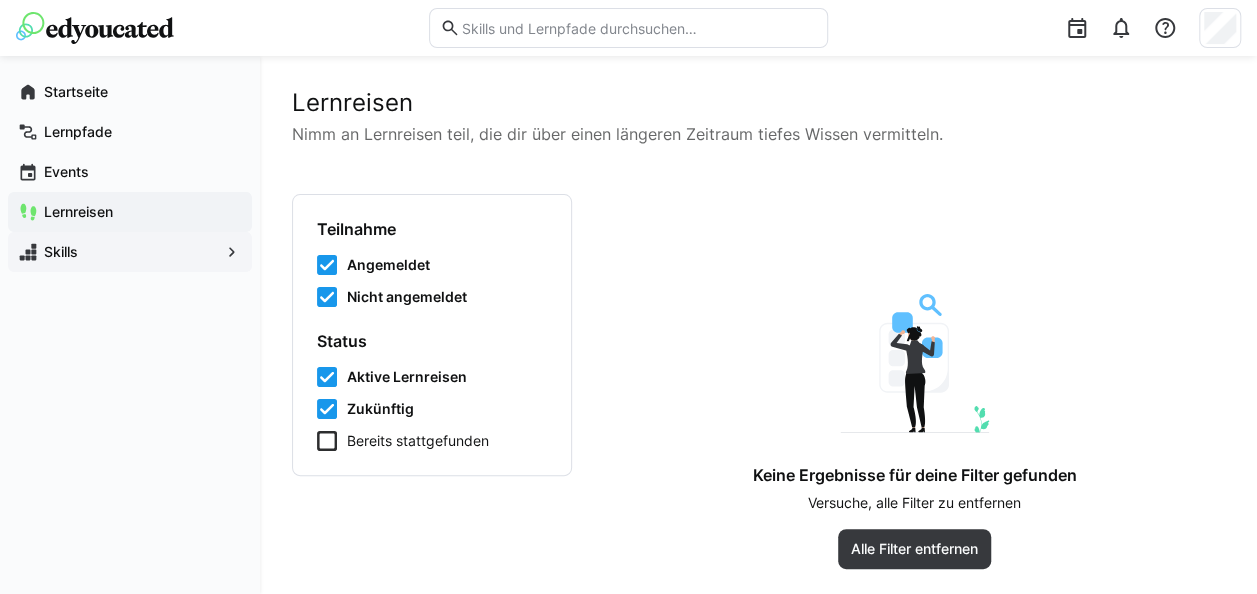 click on "Skills" 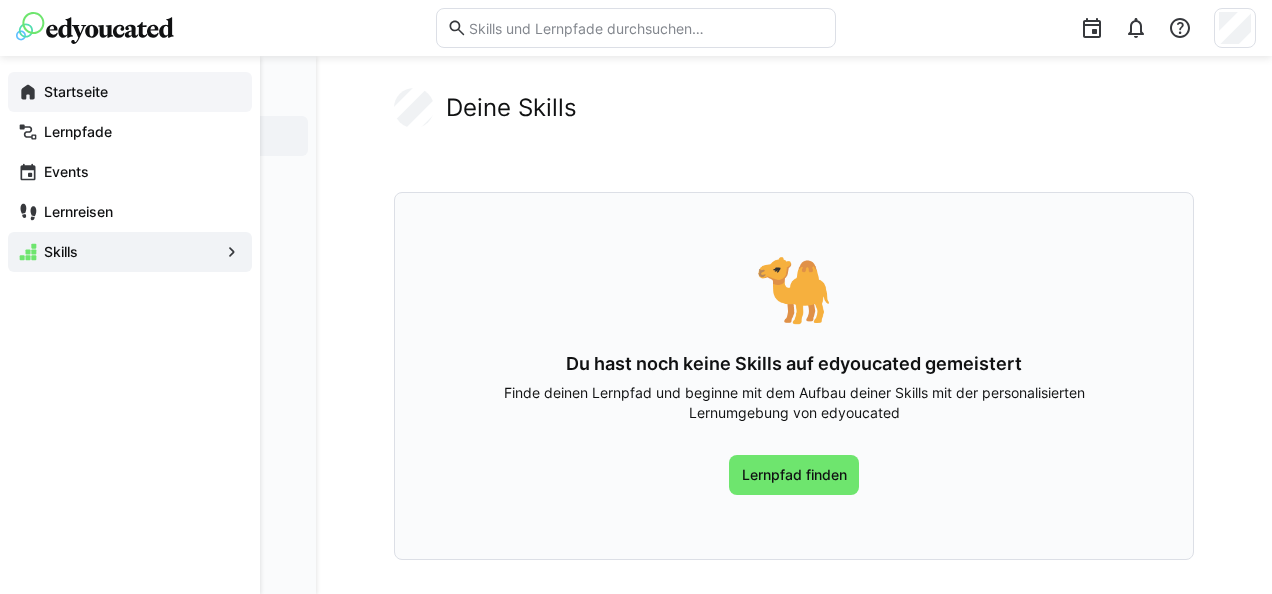 click on "Startseite" 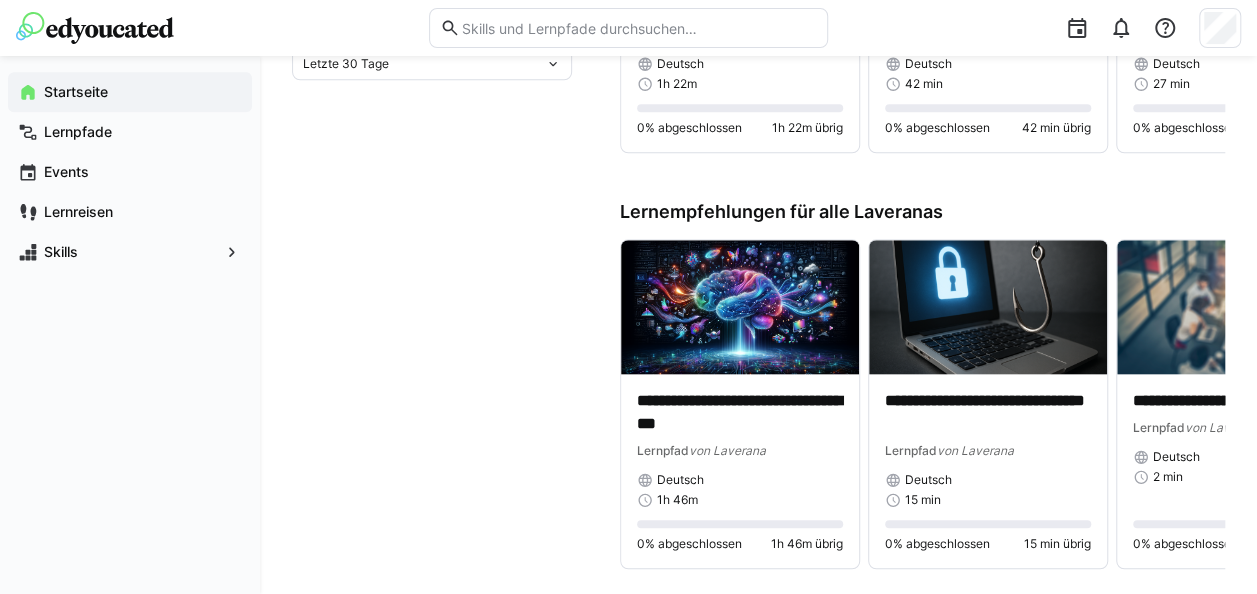 scroll, scrollTop: 830, scrollLeft: 0, axis: vertical 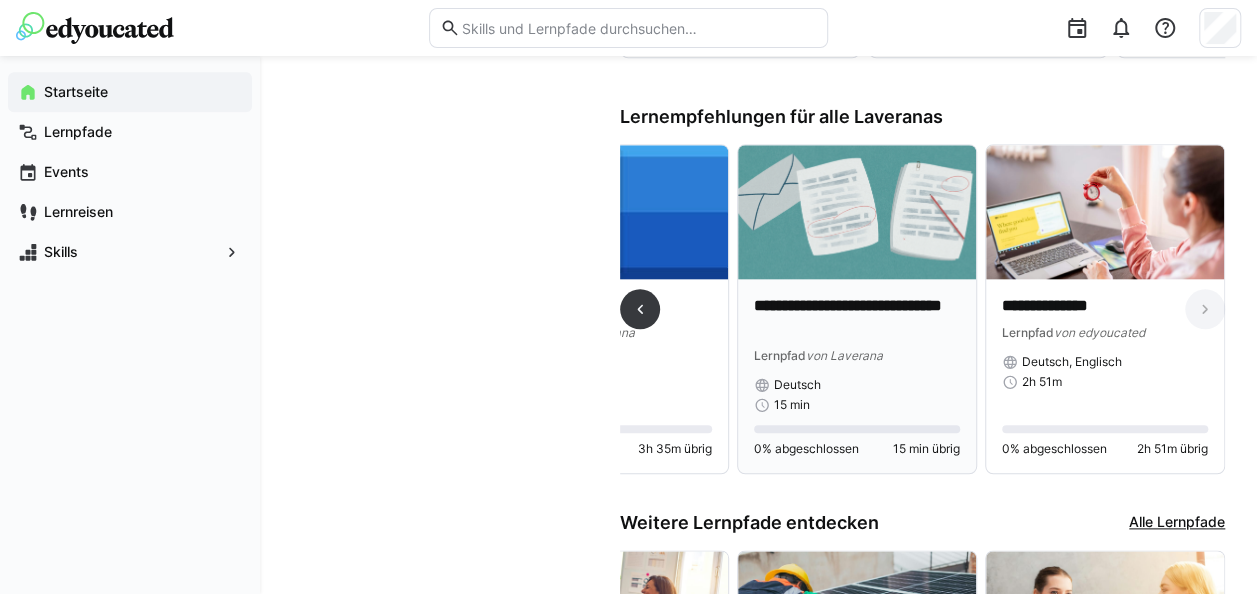 drag, startPoint x: 915, startPoint y: 337, endPoint x: 753, endPoint y: 329, distance: 162.19742 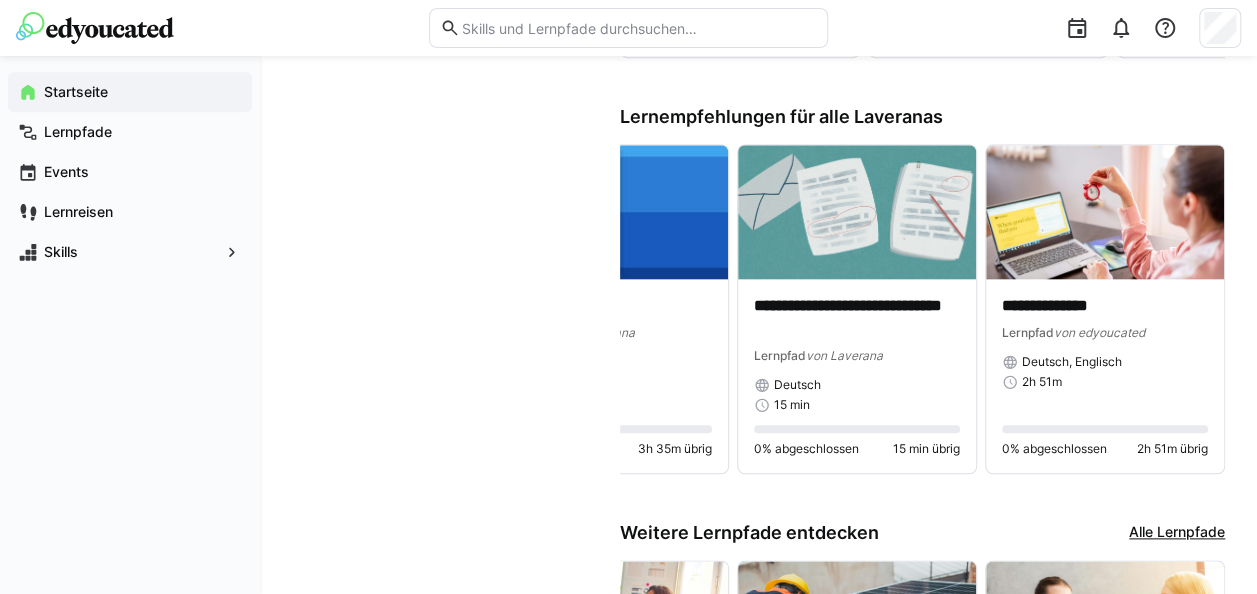 click on "[NUMBER] Lernpunkte Deine Skill-Profile 💻️ 0% Übereinstimmung Dein Lernziel 🏆 Dein Lernziel Sich ein eigenes Ziel zu setzen hilft, um motiviert zu bleiben und schnell Erfolge zu sehen! Rangliste Rang Team
LP ø
Team-Rangliste
Letzte 30 Tage" 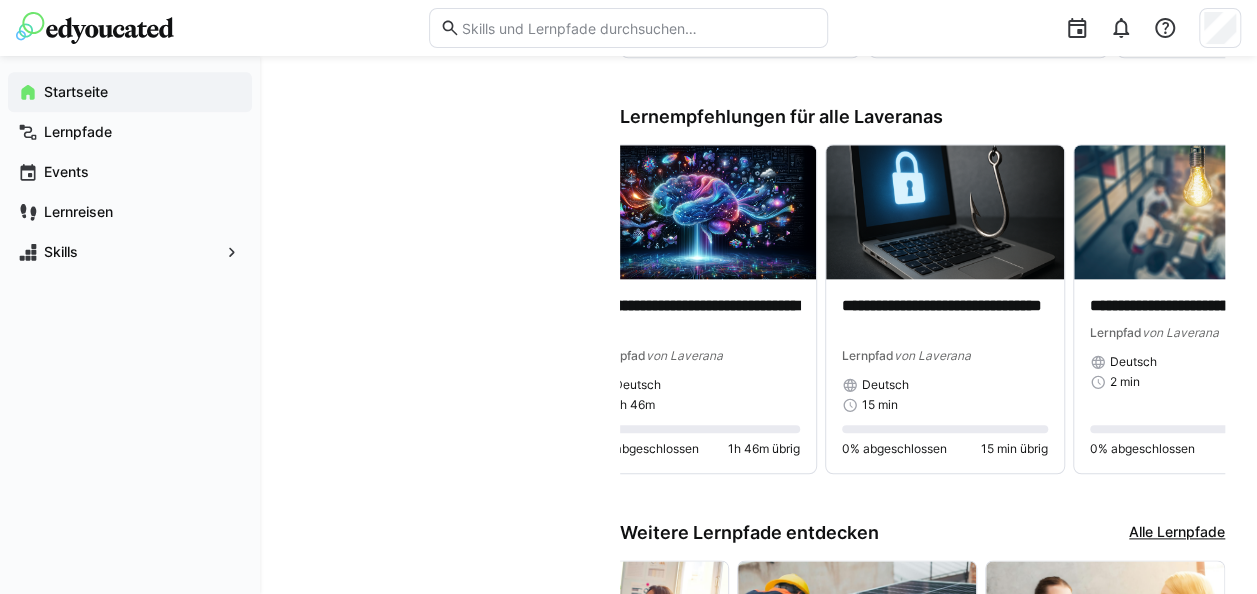 scroll, scrollTop: 0, scrollLeft: 0, axis: both 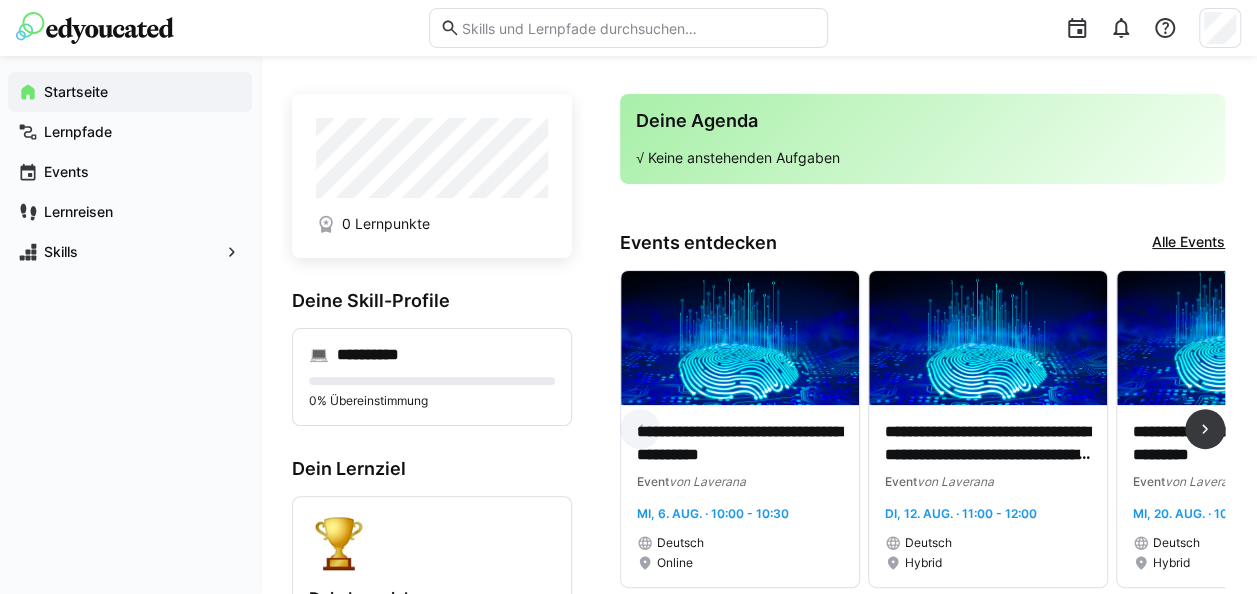 click 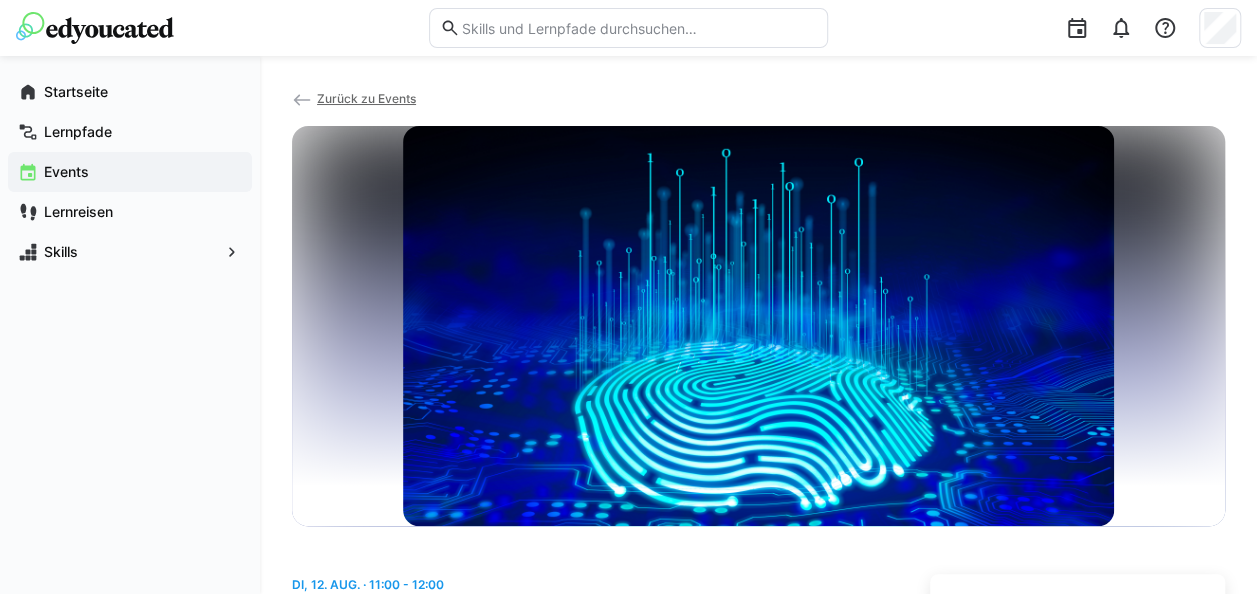 click on "Zurück zu Events Di, [DATE] · [TIME] Laverana lernt KI: Mehr Effizienz im Arbeitsalltag durch Künstliche Intelligenz Über dieses Event
Veranstaltungsorte" 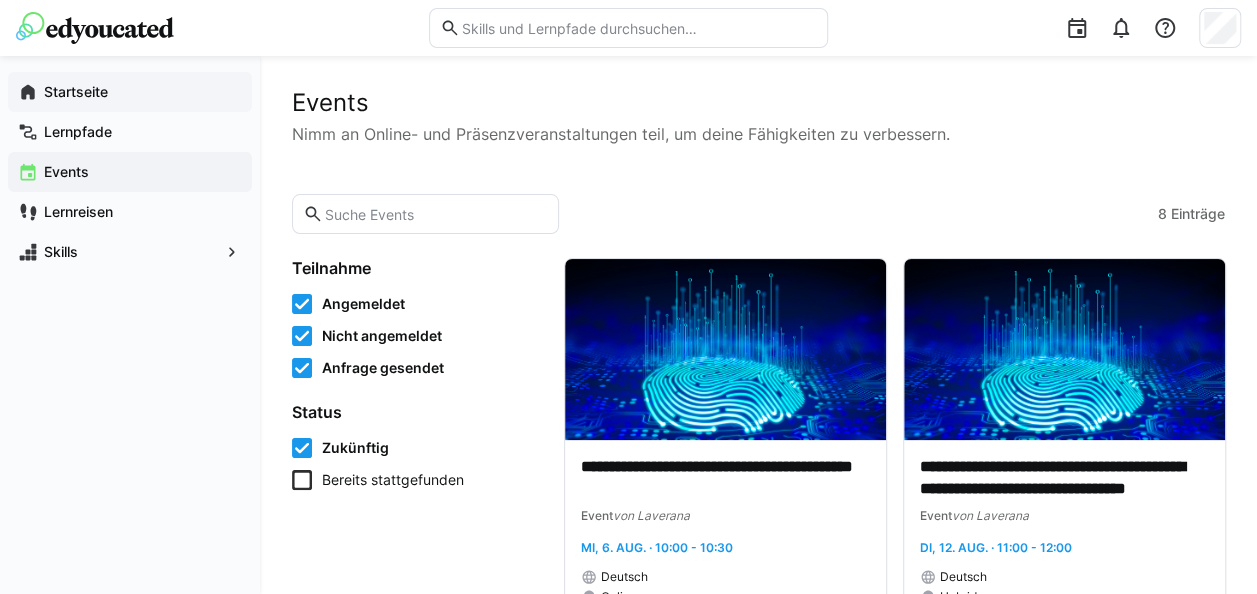 click 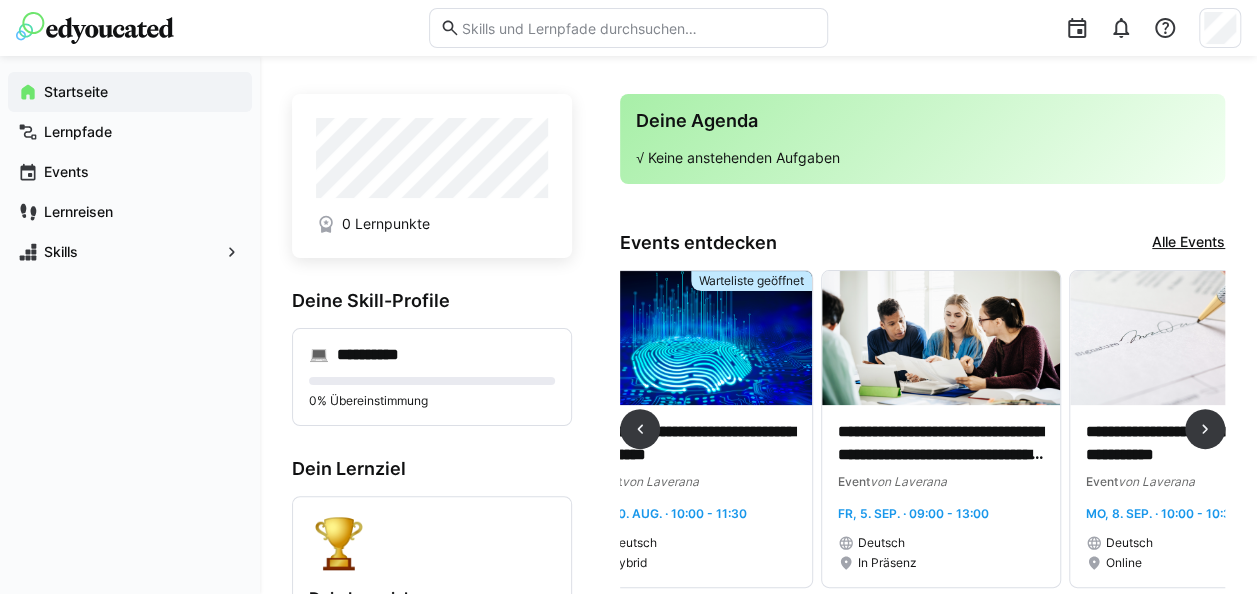 scroll, scrollTop: 0, scrollLeft: 513, axis: horizontal 